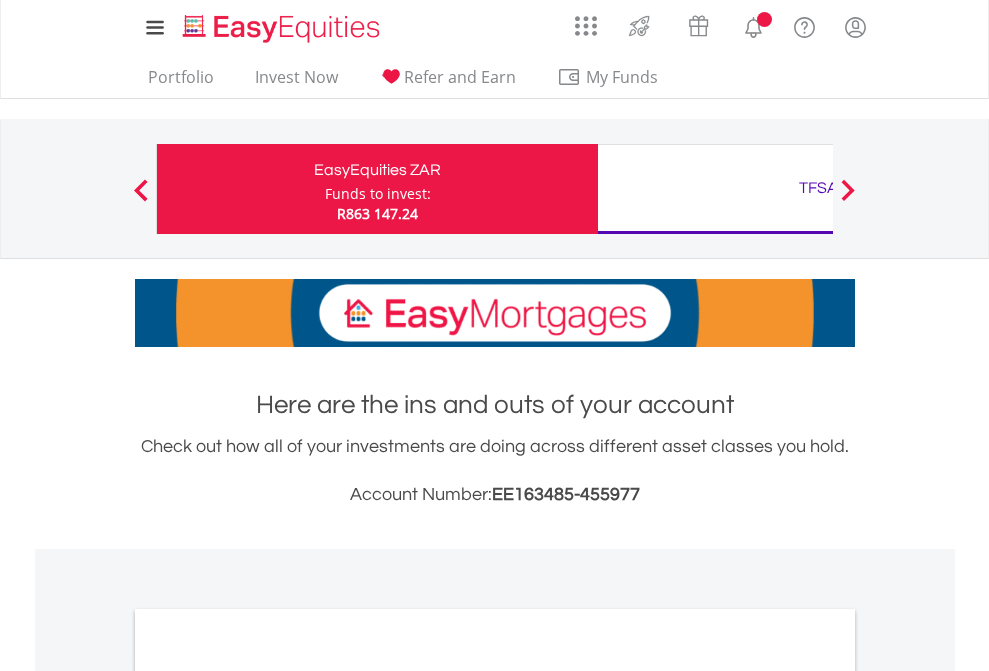 scroll, scrollTop: 0, scrollLeft: 0, axis: both 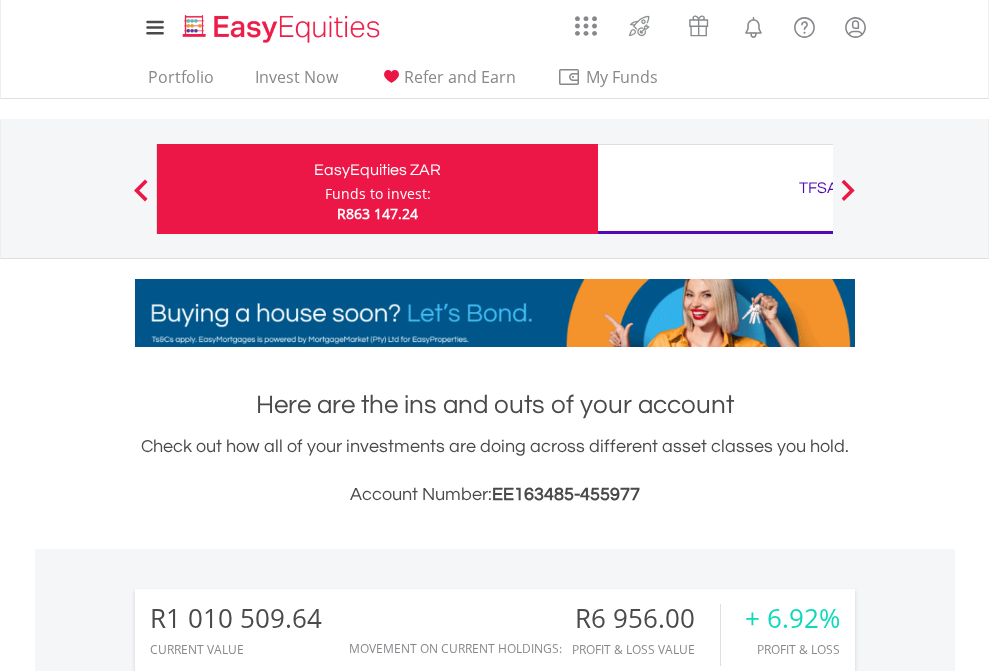 click on "Funds to invest:" at bounding box center [378, 194] 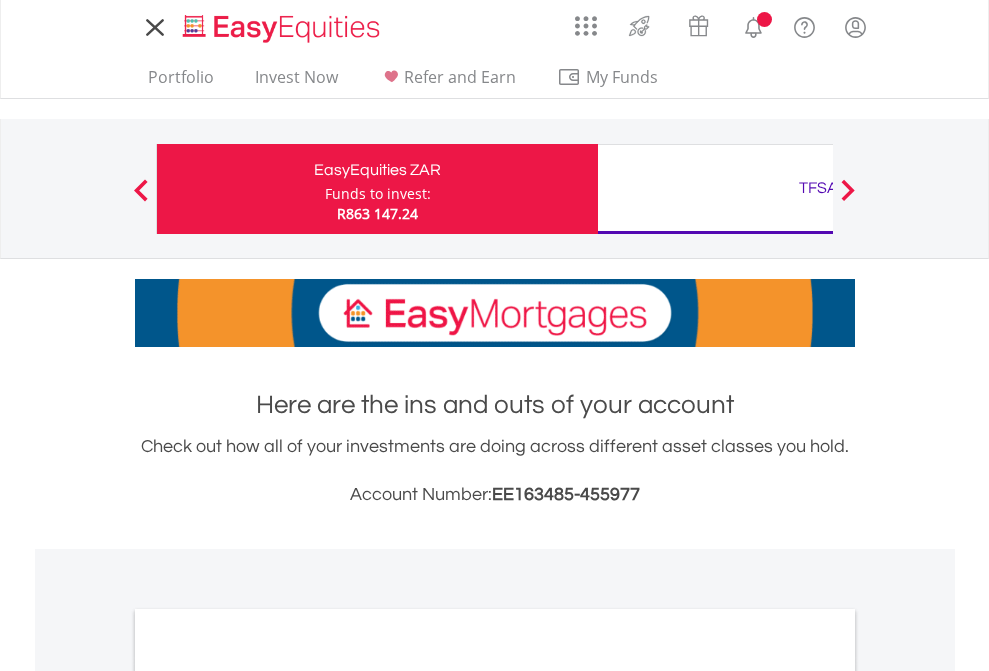 scroll, scrollTop: 0, scrollLeft: 0, axis: both 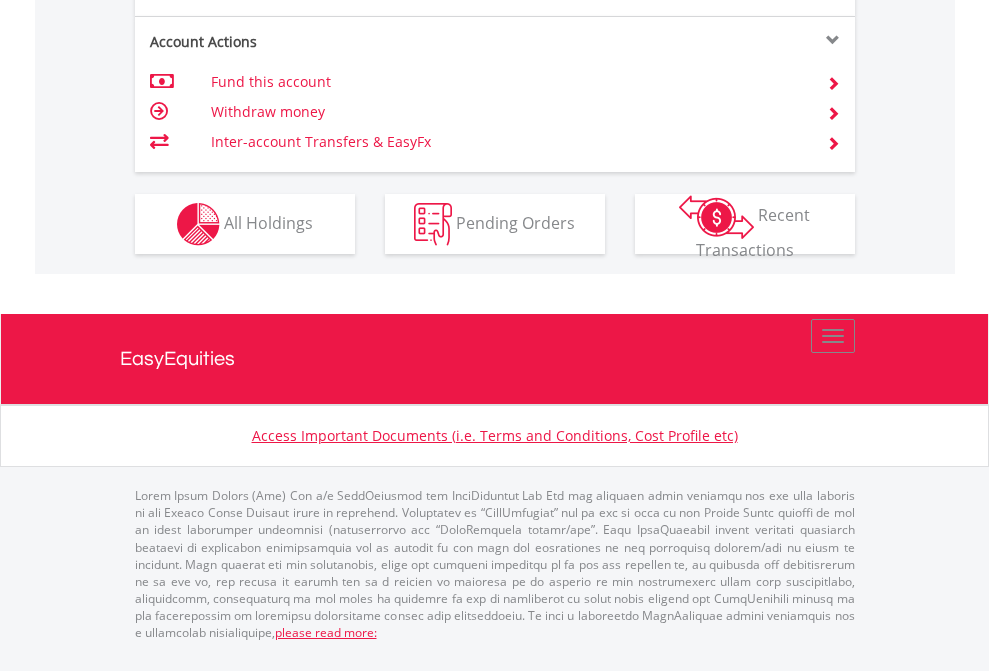 click on "Investment types" at bounding box center [706, -337] 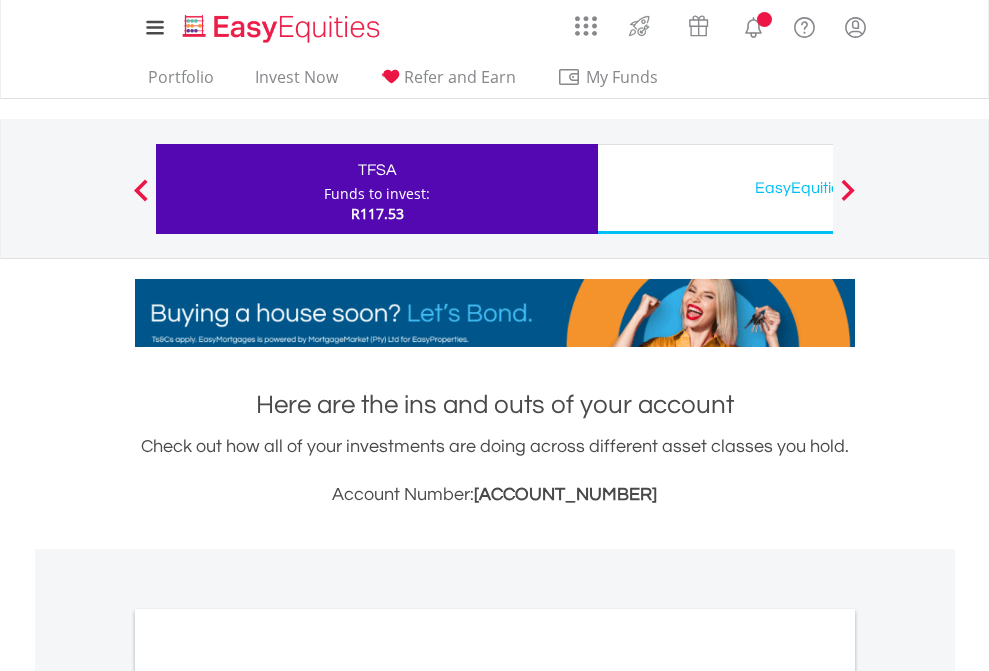 scroll, scrollTop: 0, scrollLeft: 0, axis: both 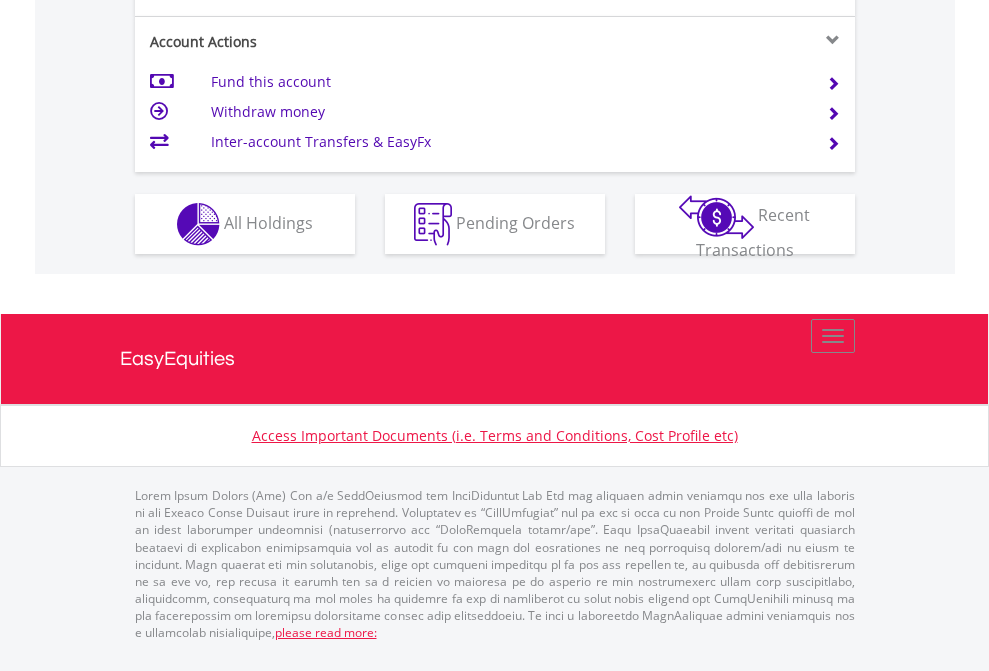 click on "Investment types" at bounding box center (706, -337) 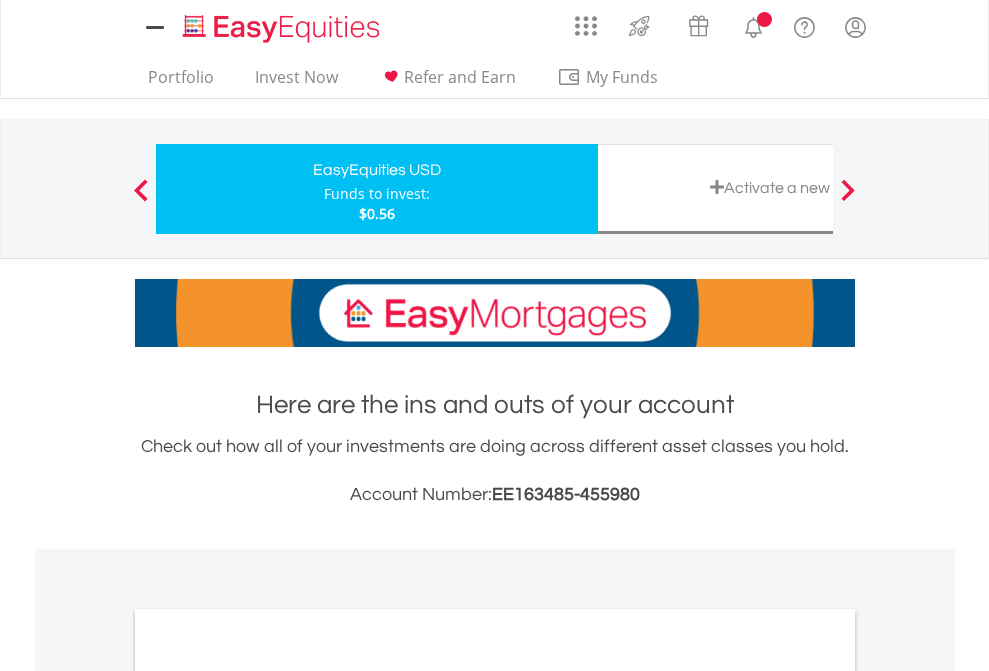 scroll, scrollTop: 0, scrollLeft: 0, axis: both 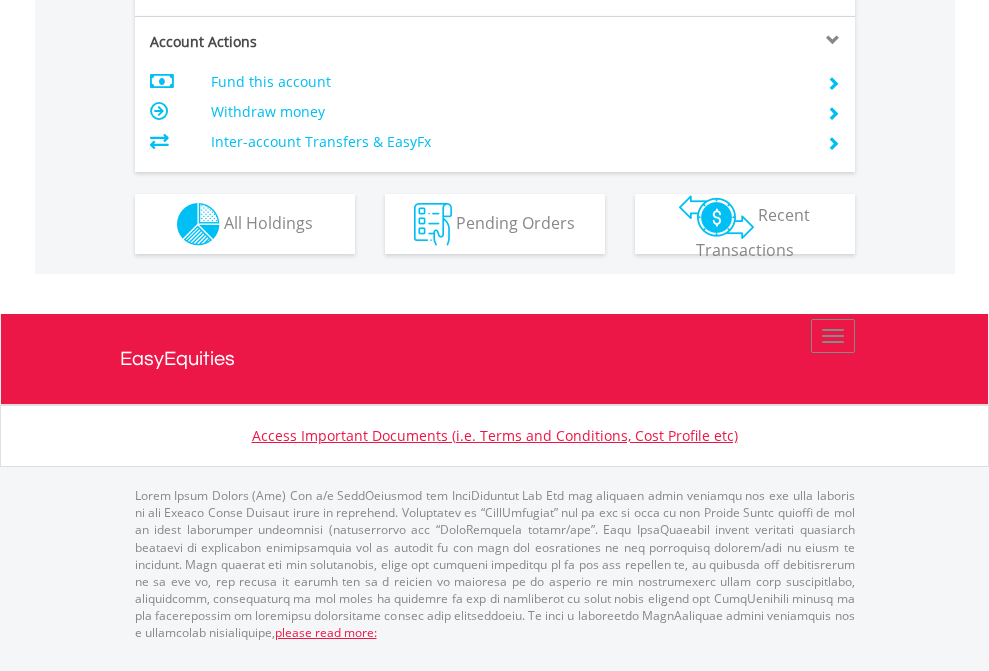 click on "Investment types" at bounding box center (706, -337) 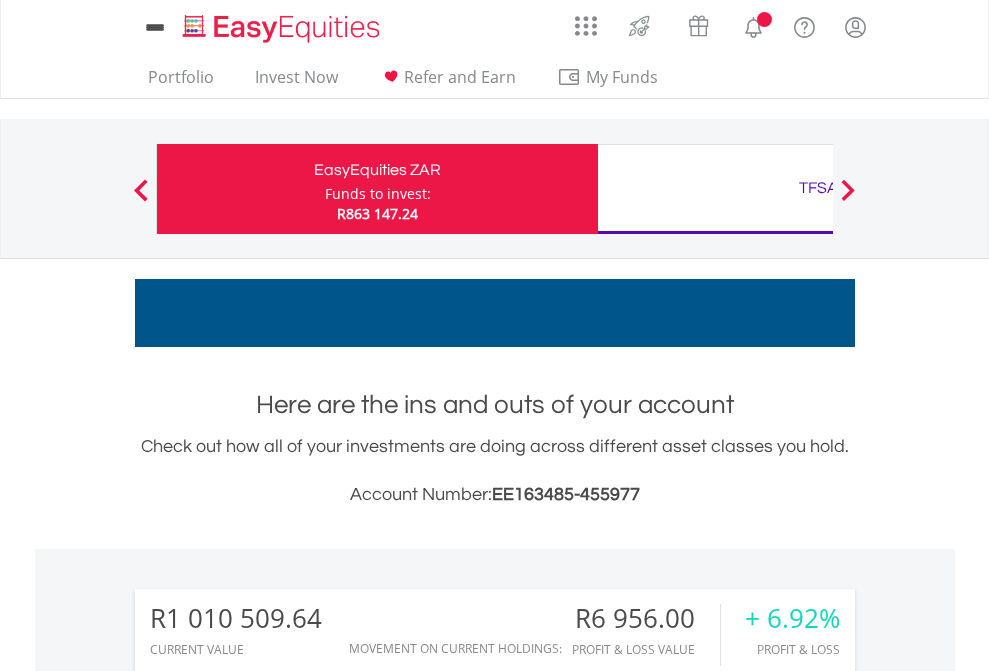 scroll, scrollTop: 1573, scrollLeft: 0, axis: vertical 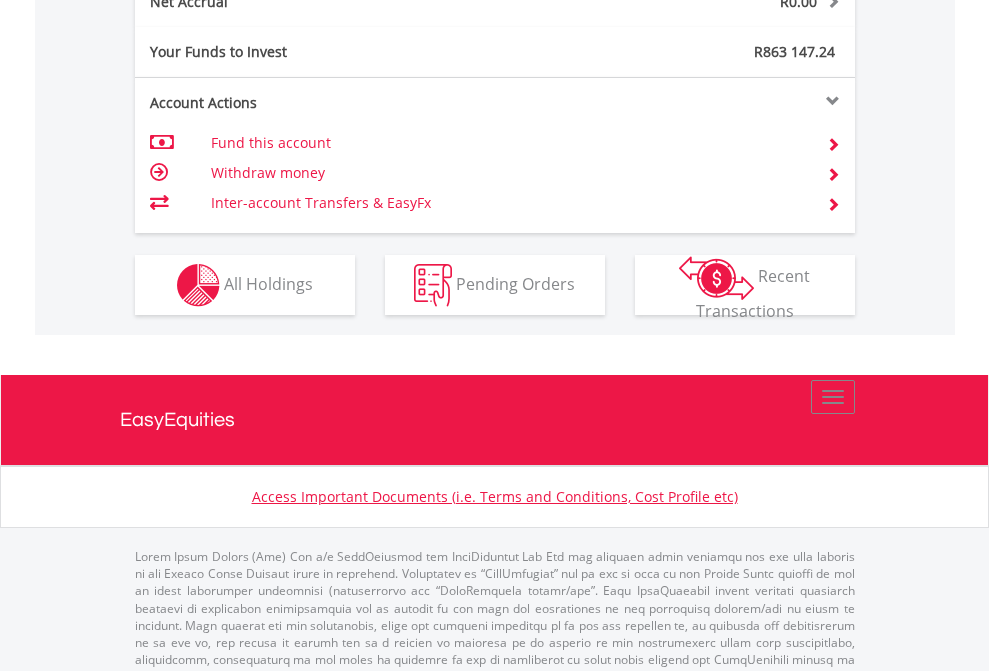 click on "All Holdings" at bounding box center [268, 283] 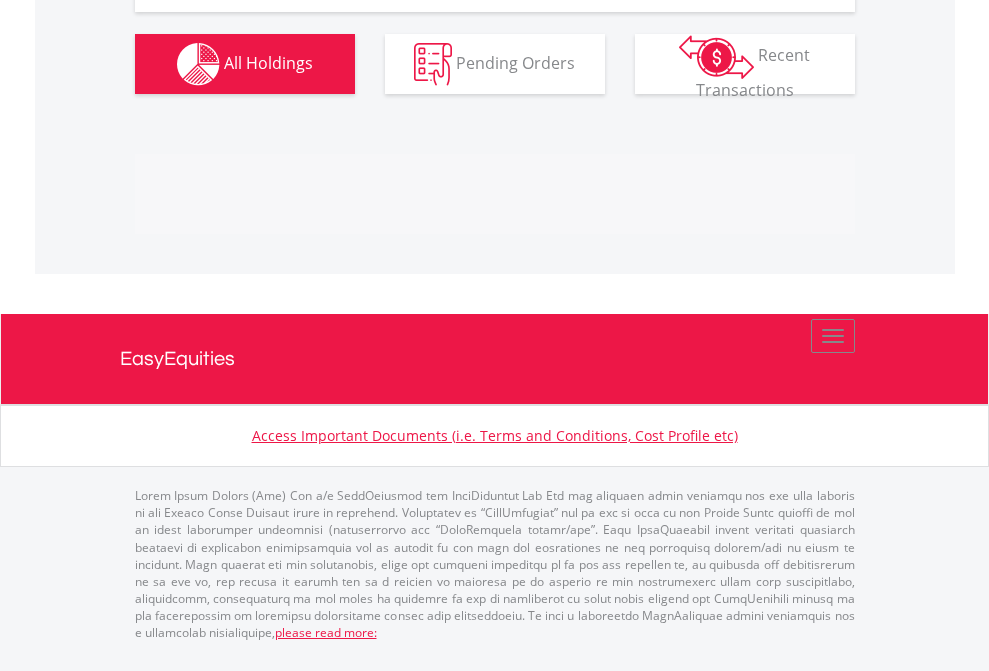 scroll, scrollTop: 999808, scrollLeft: 999687, axis: both 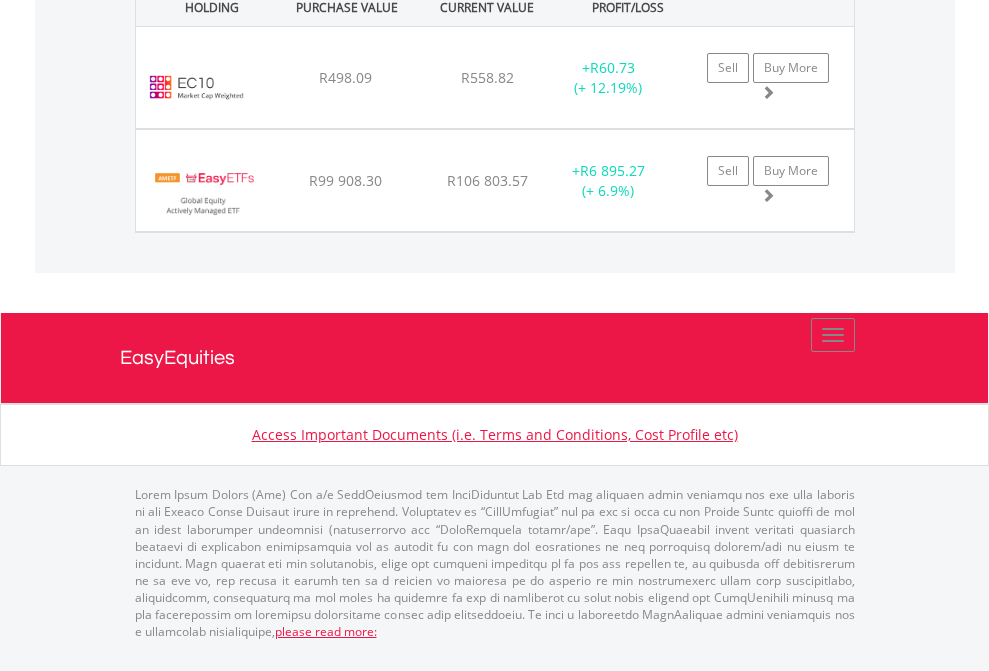 click on "TFSA" at bounding box center (818, -1522) 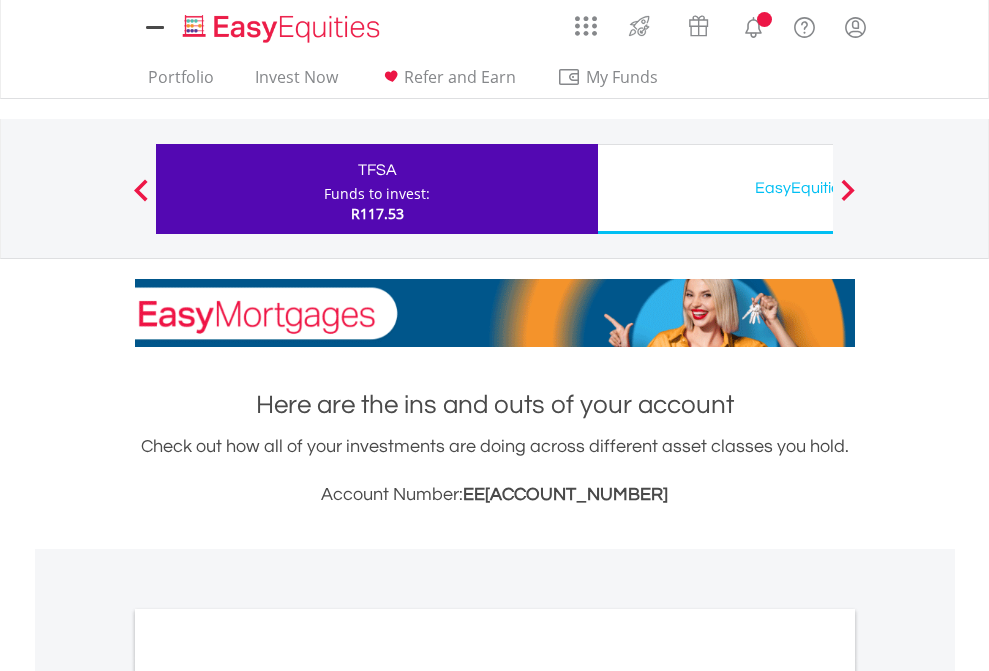 click on "All Holdings" at bounding box center (268, 1096) 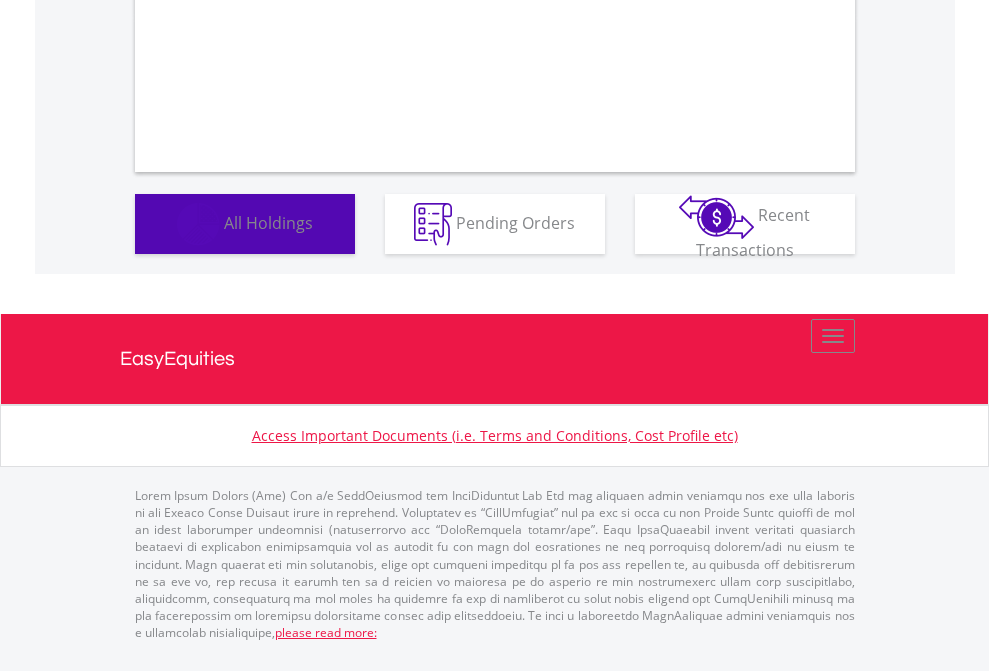 scroll, scrollTop: 1202, scrollLeft: 0, axis: vertical 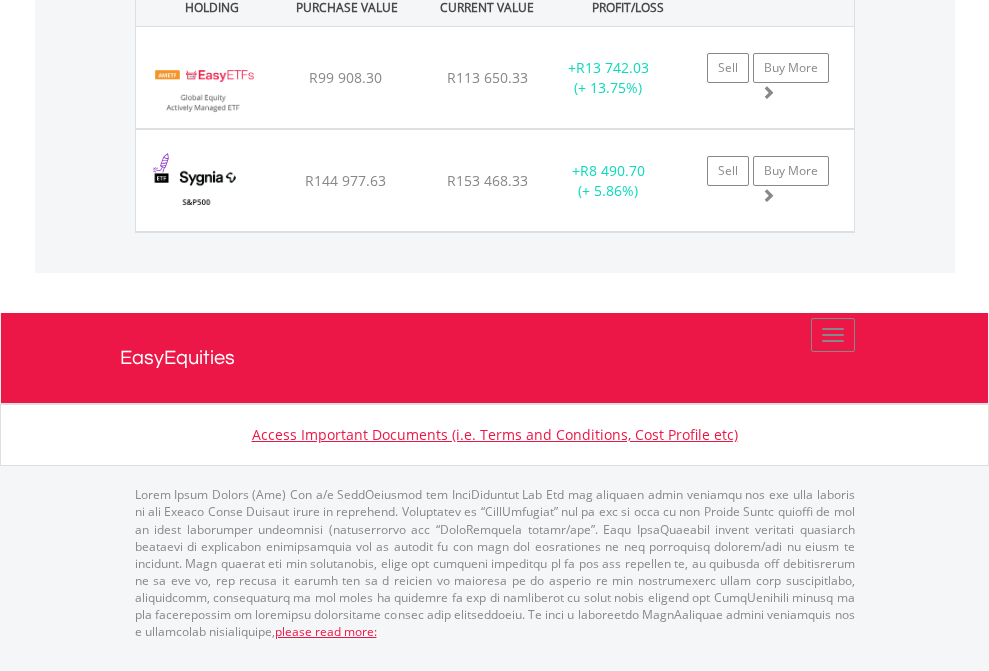 click on "EasyEquities USD" at bounding box center [818, -1442] 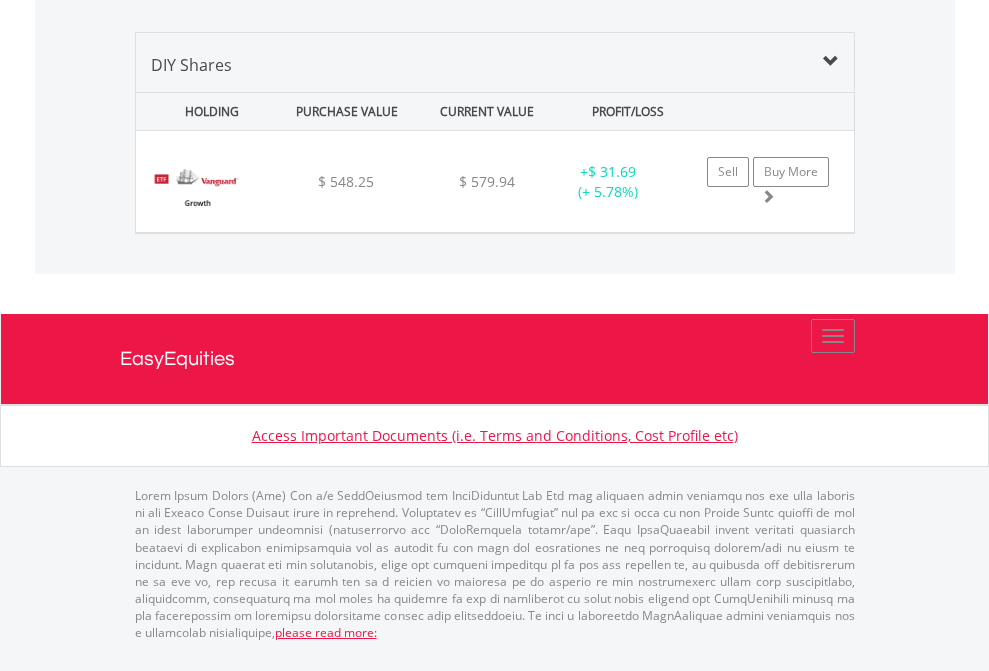 scroll, scrollTop: 2225, scrollLeft: 0, axis: vertical 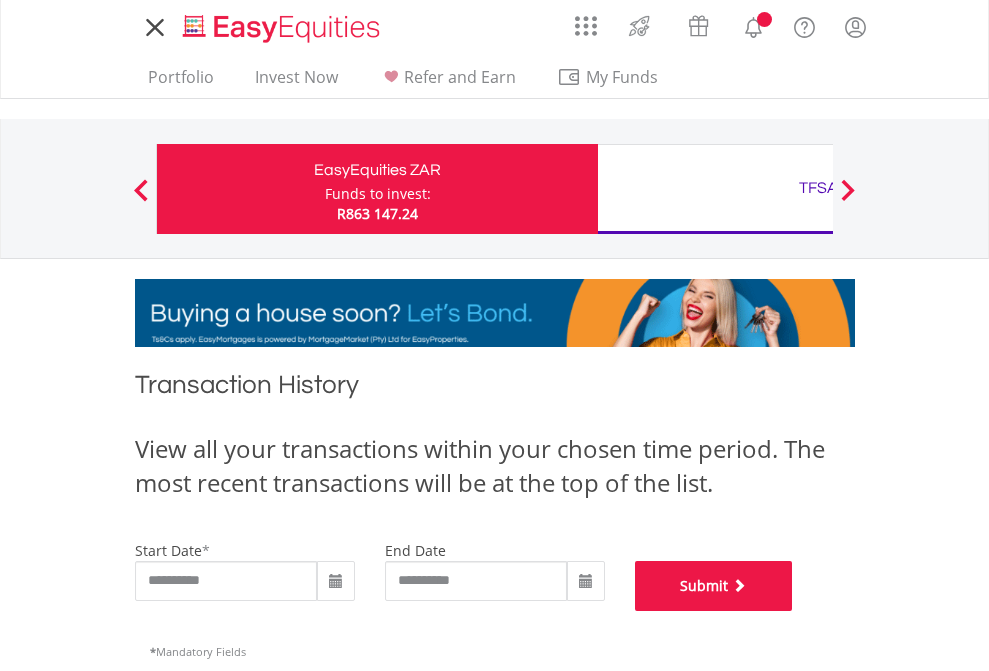 click on "Submit" at bounding box center [714, 586] 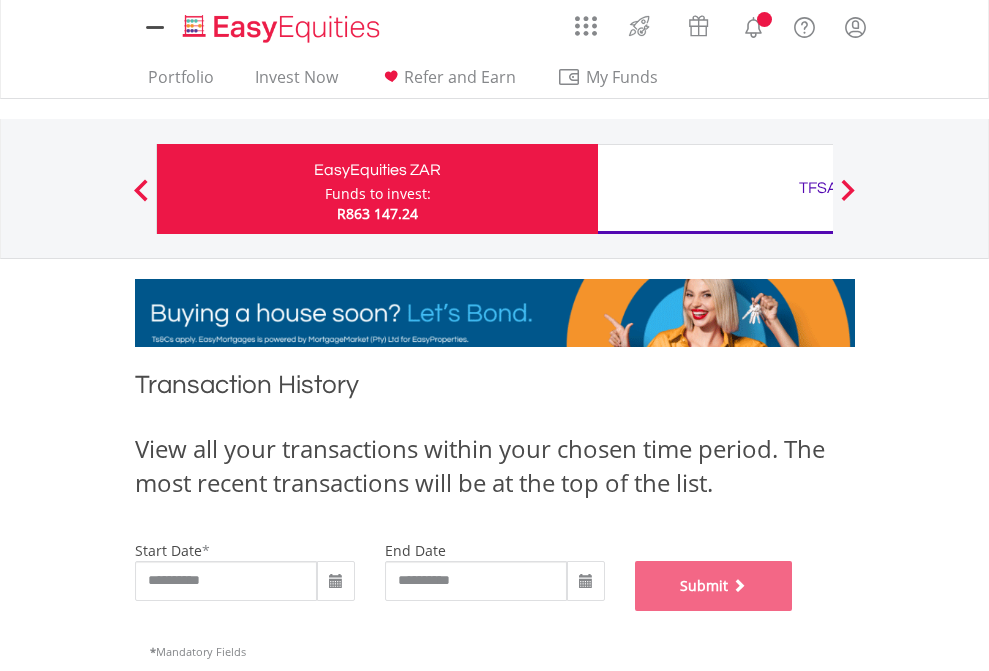 scroll, scrollTop: 811, scrollLeft: 0, axis: vertical 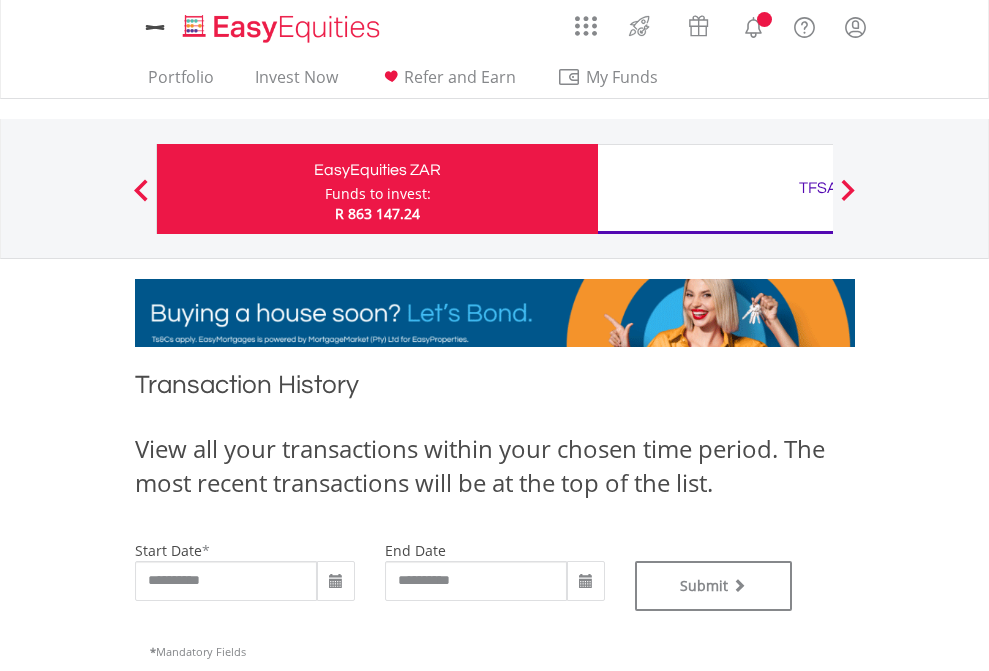 click on "TFSA" at bounding box center [818, 188] 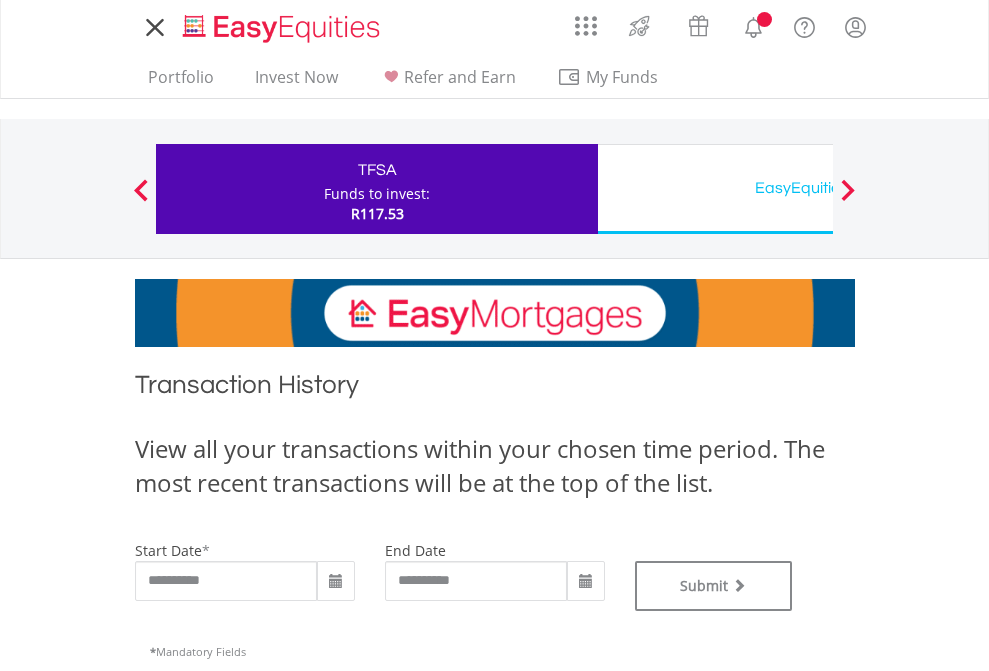 scroll, scrollTop: 0, scrollLeft: 0, axis: both 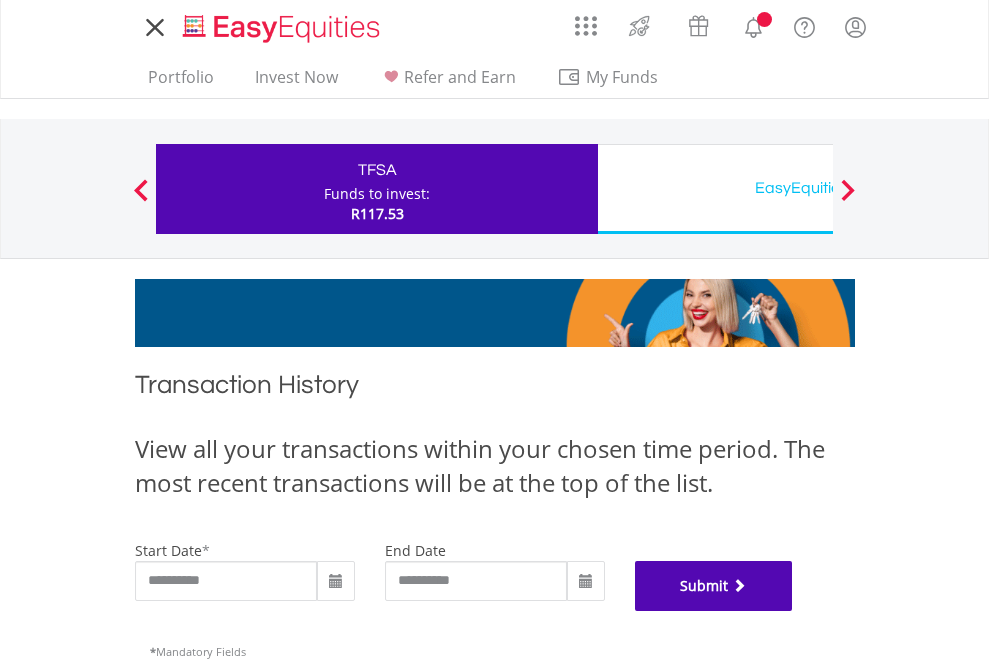 click on "Submit" at bounding box center (714, 586) 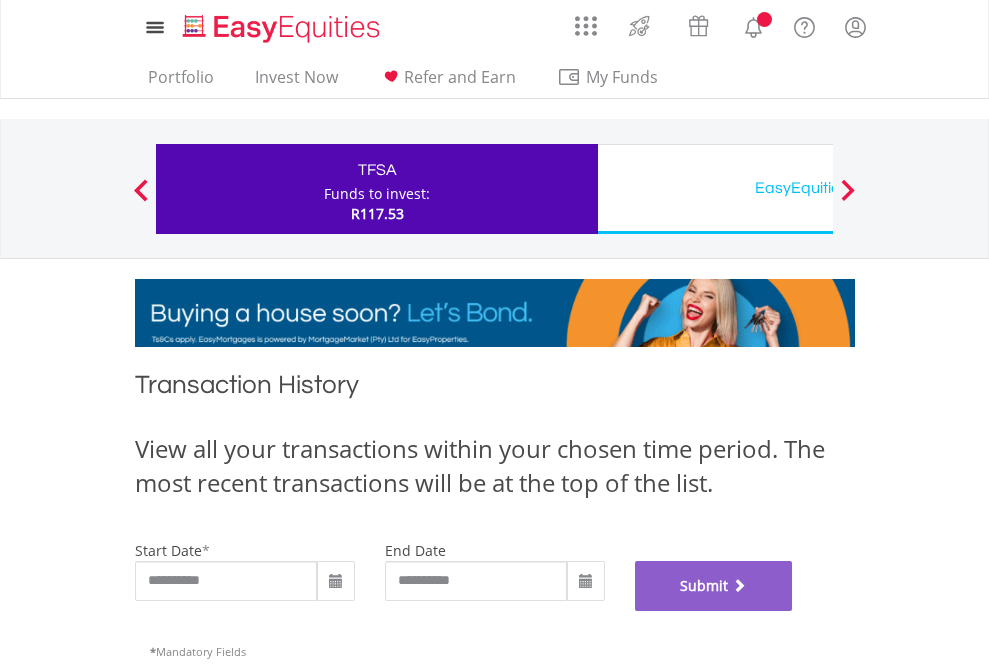 scroll, scrollTop: 811, scrollLeft: 0, axis: vertical 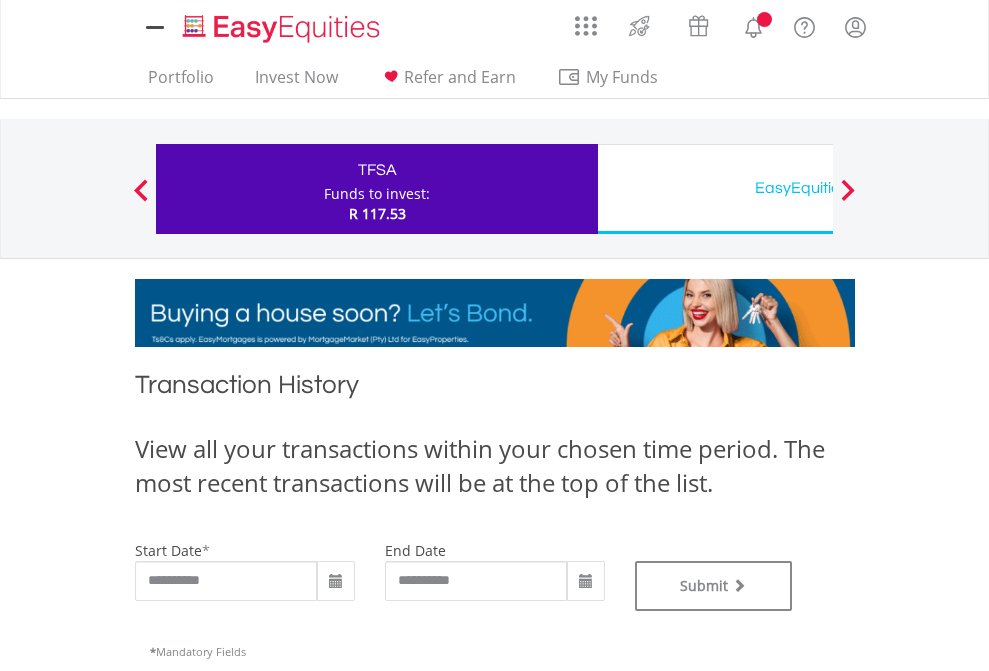 click on "EasyEquities USD" at bounding box center [818, 188] 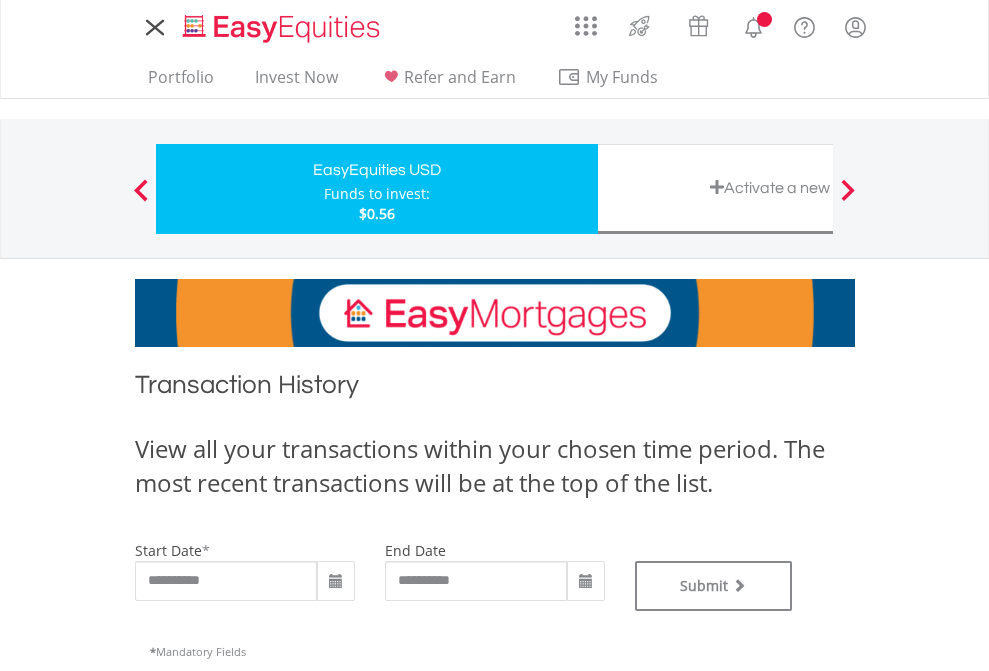 scroll, scrollTop: 0, scrollLeft: 0, axis: both 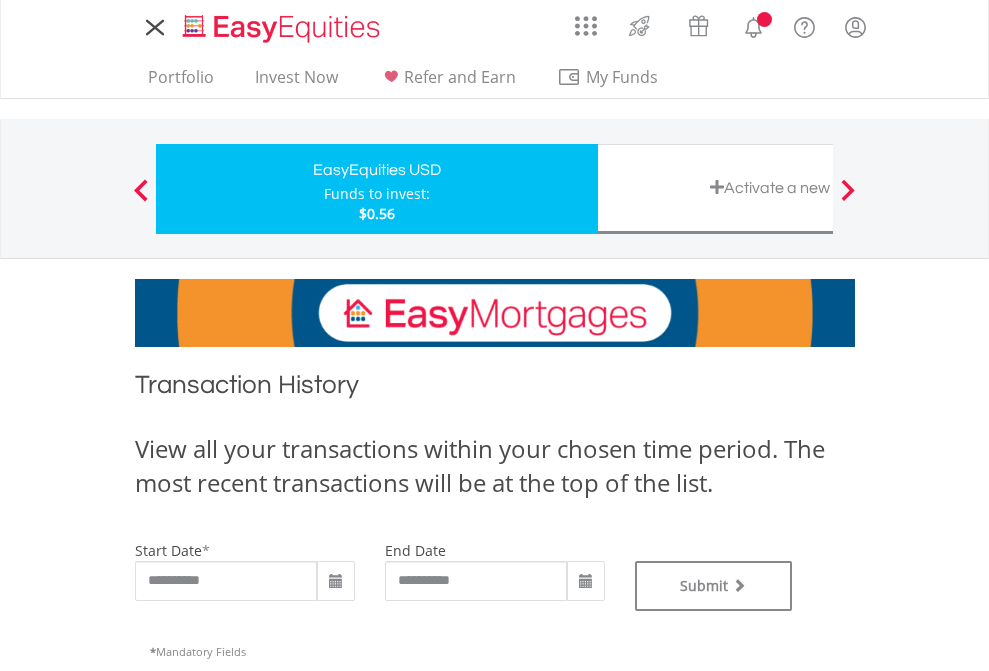 type on "**********" 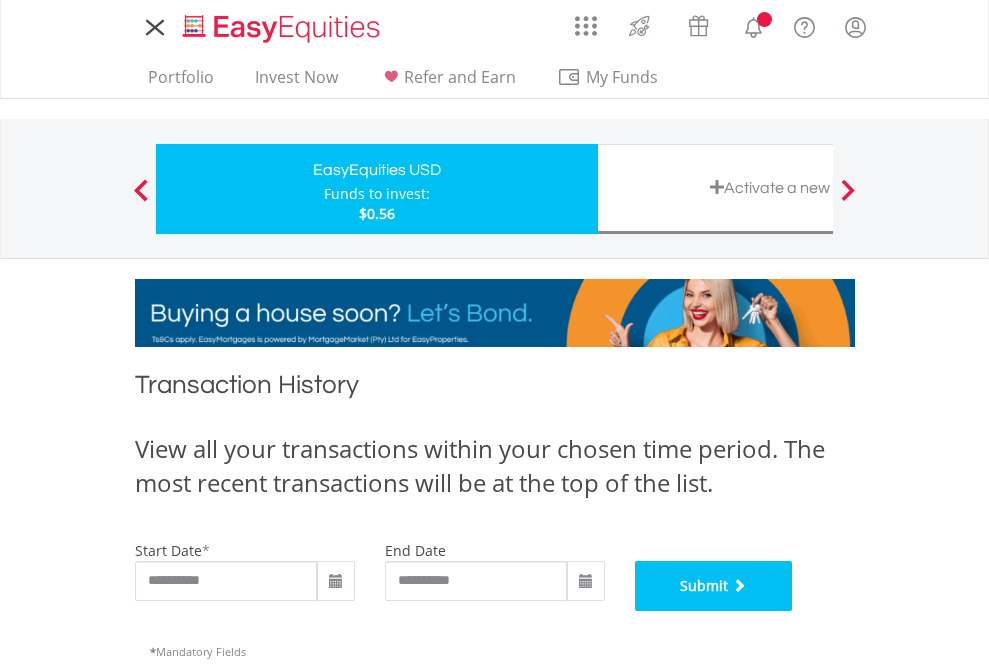 click on "Submit" at bounding box center (714, 586) 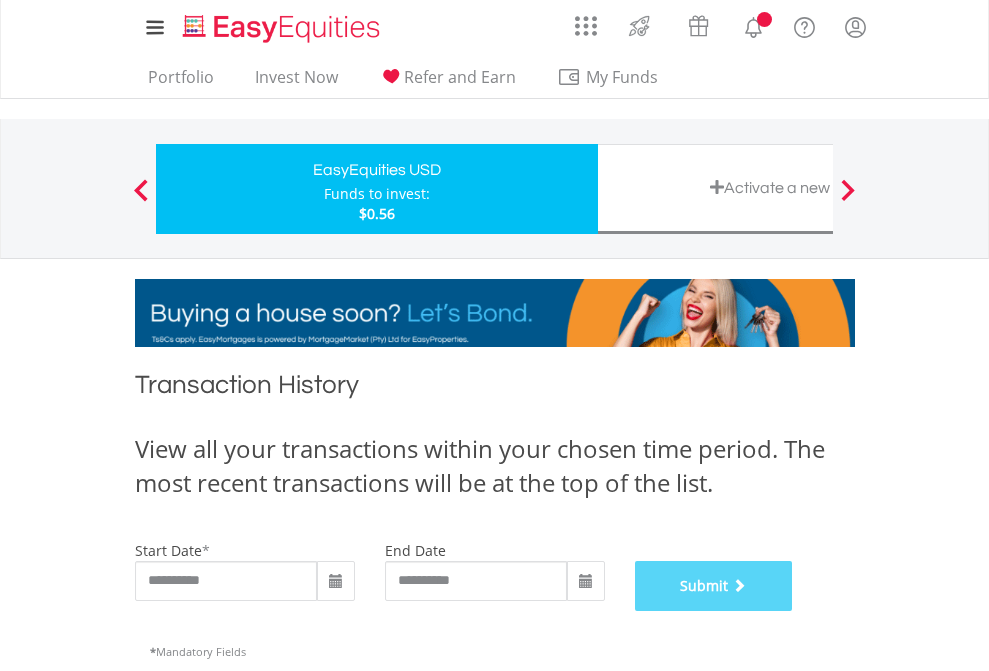 scroll, scrollTop: 811, scrollLeft: 0, axis: vertical 